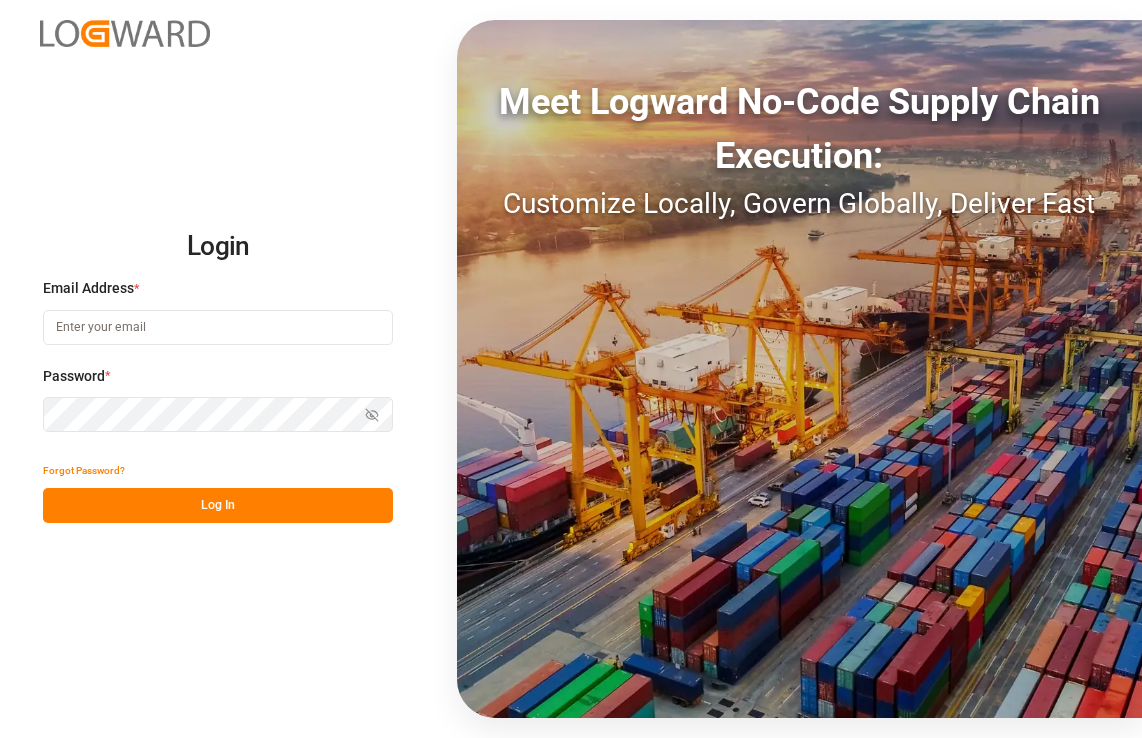 scroll, scrollTop: 0, scrollLeft: 0, axis: both 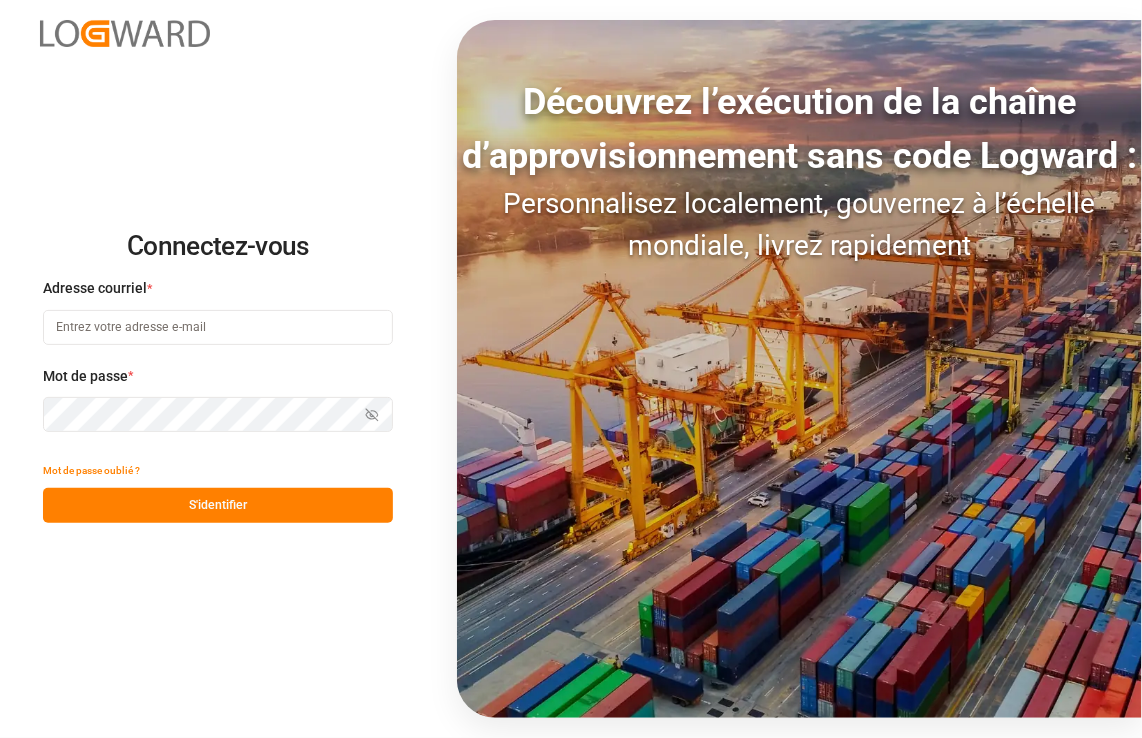 type on "[EMAIL_ADDRESS]" 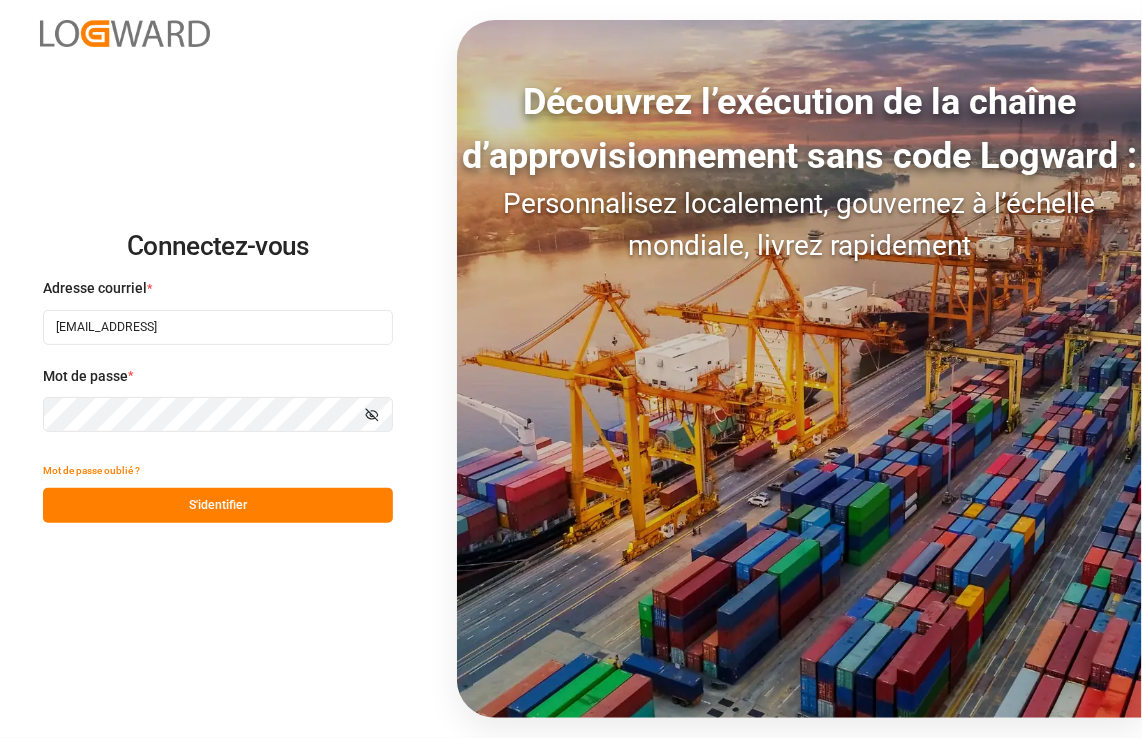 click on "S'identifier" at bounding box center [218, 505] 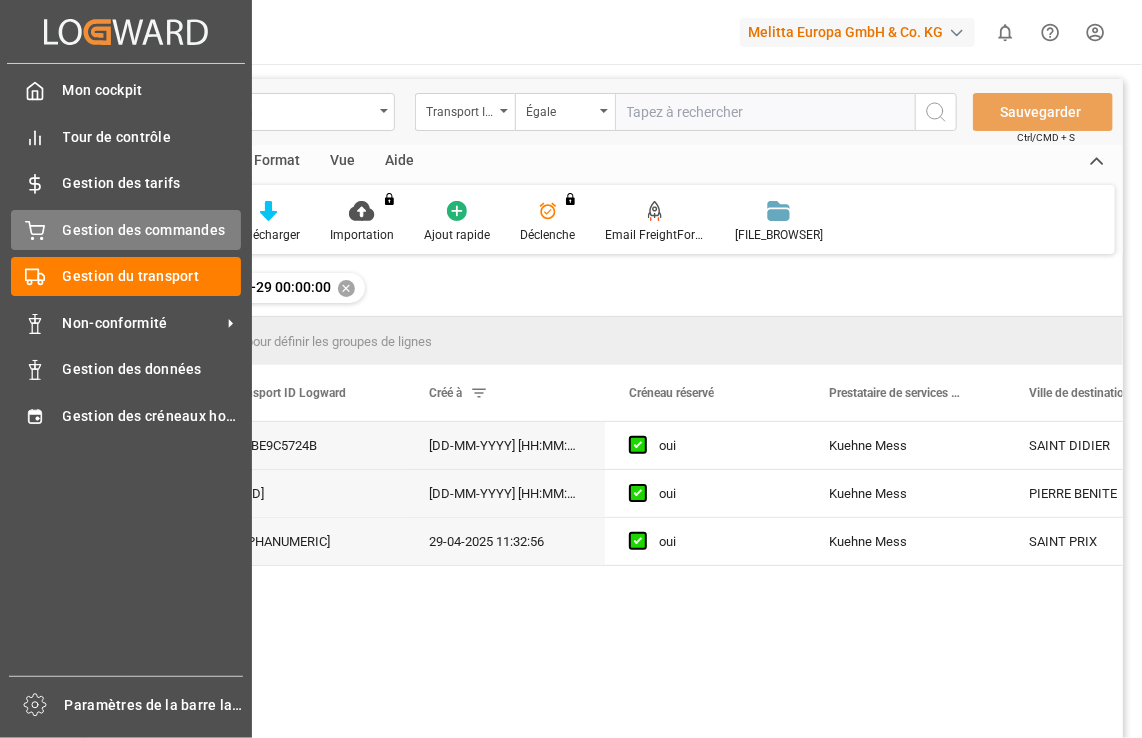 click on "Gestion des commandes" at bounding box center (152, 230) 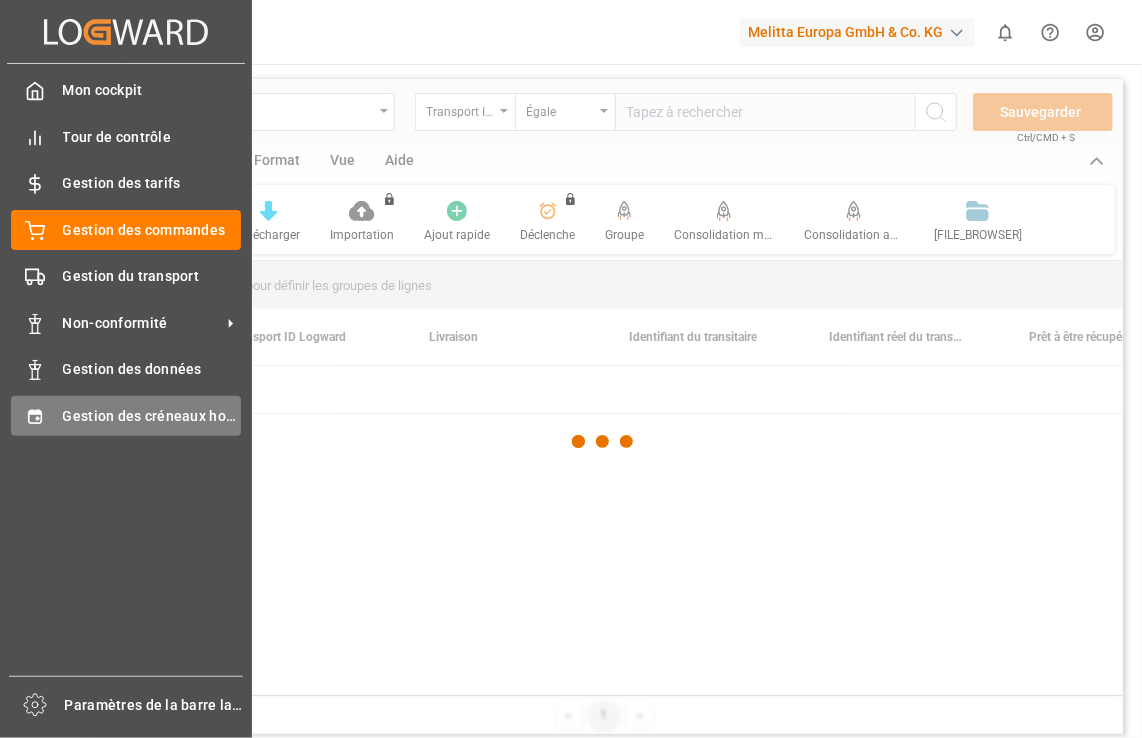 click on "Gestion des créneaux horaires Gestion des créneaux horaires" at bounding box center (126, 415) 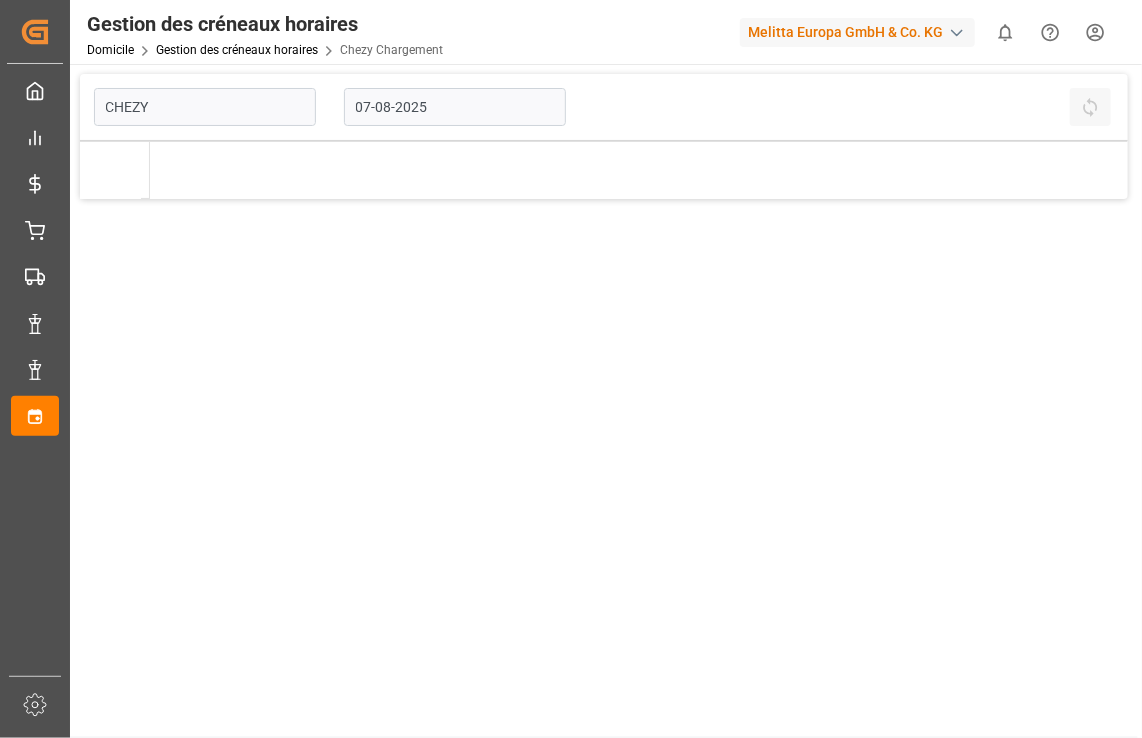 type on "Chezy Loading" 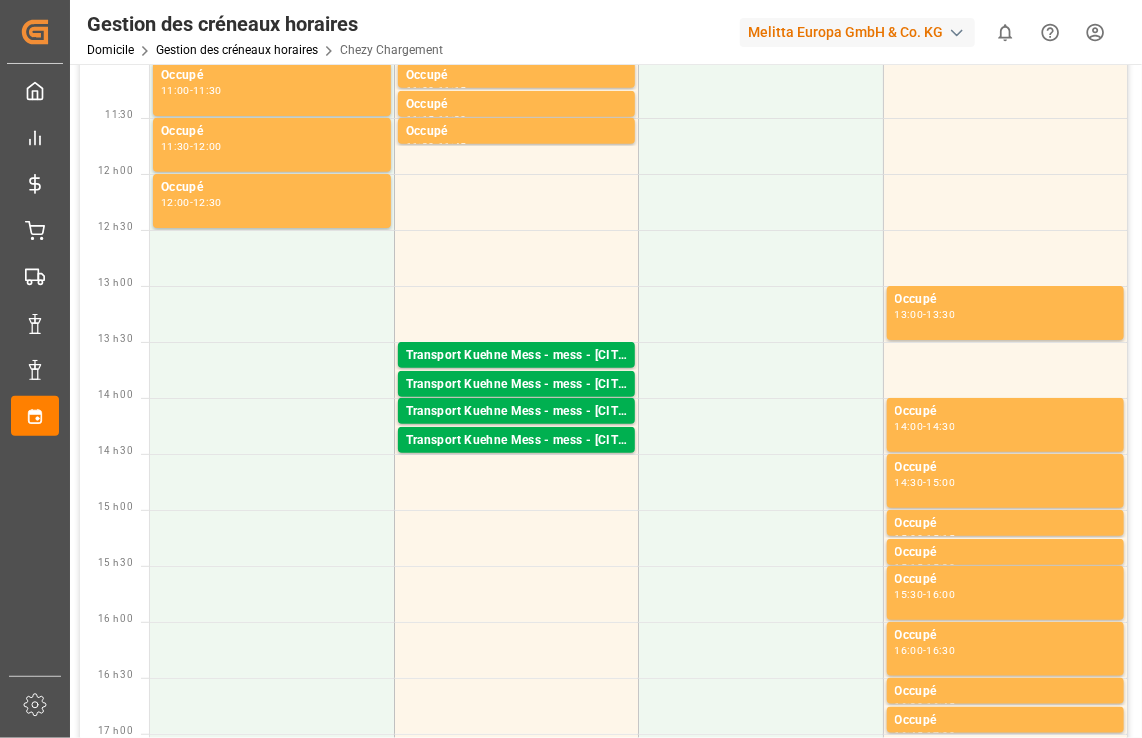 scroll, scrollTop: 500, scrollLeft: 0, axis: vertical 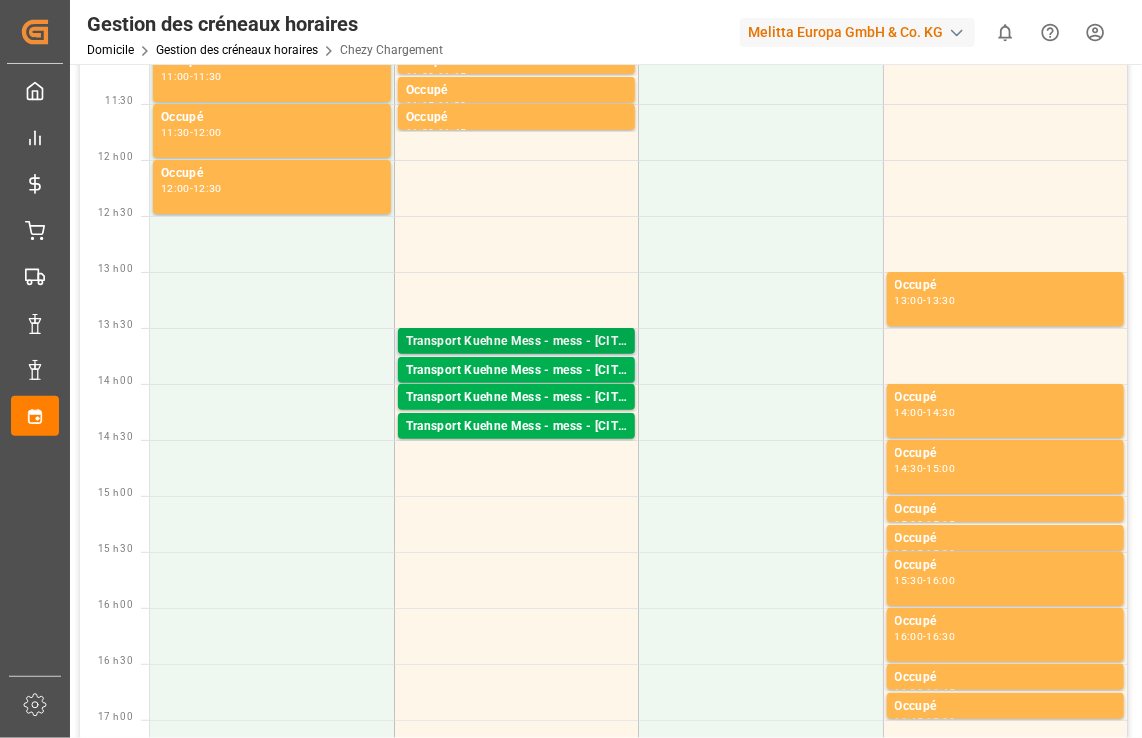 click on "Transport Kuehne Mess - mess - [CITY]" at bounding box center [516, 342] 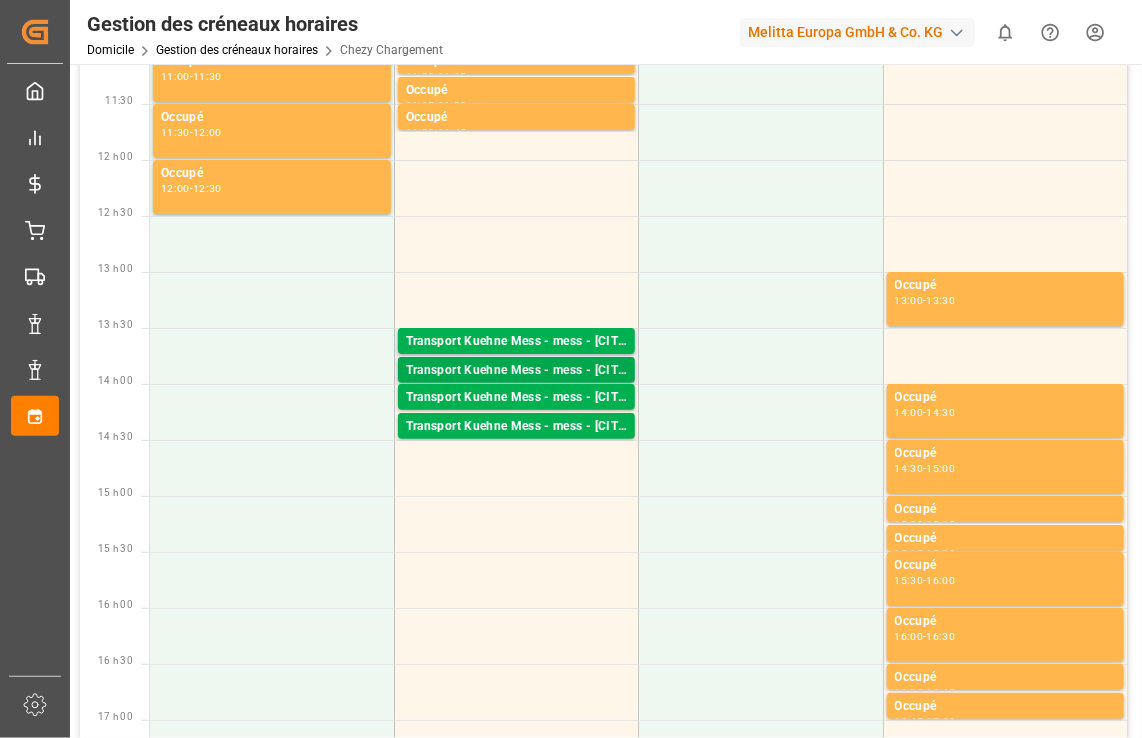 click on "Transport Kuehne Mess - mess - [CITY]" at bounding box center (516, 371) 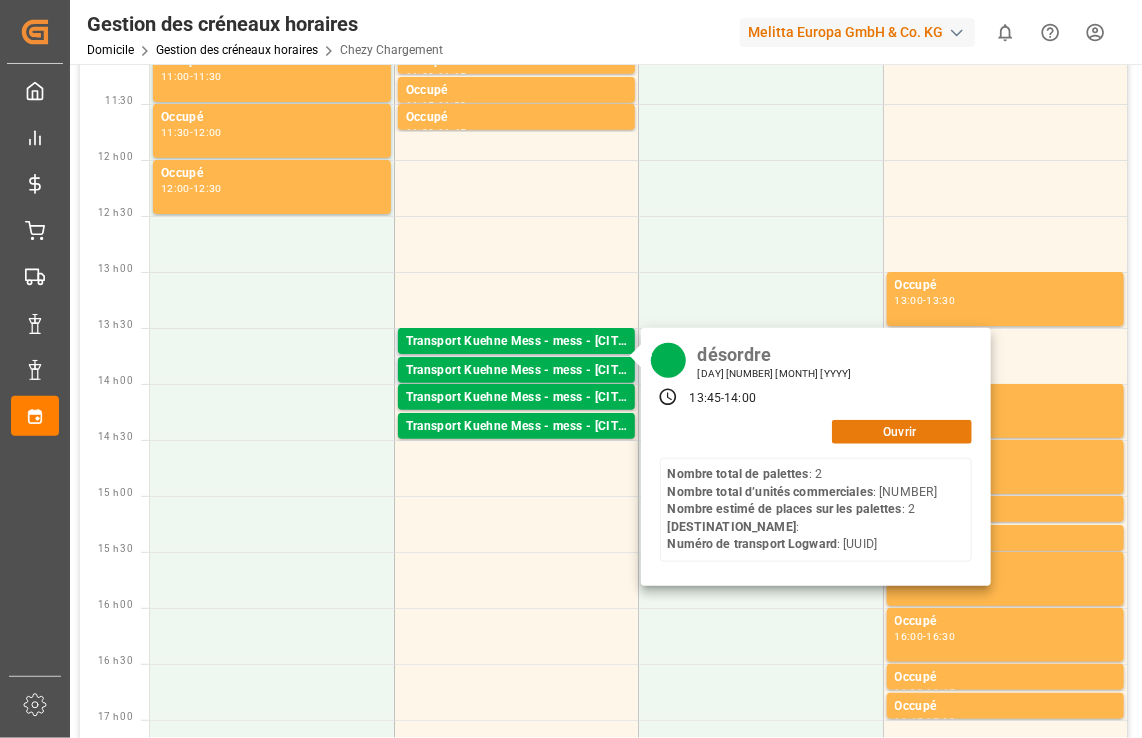 click on "Ouvrir" at bounding box center [902, 432] 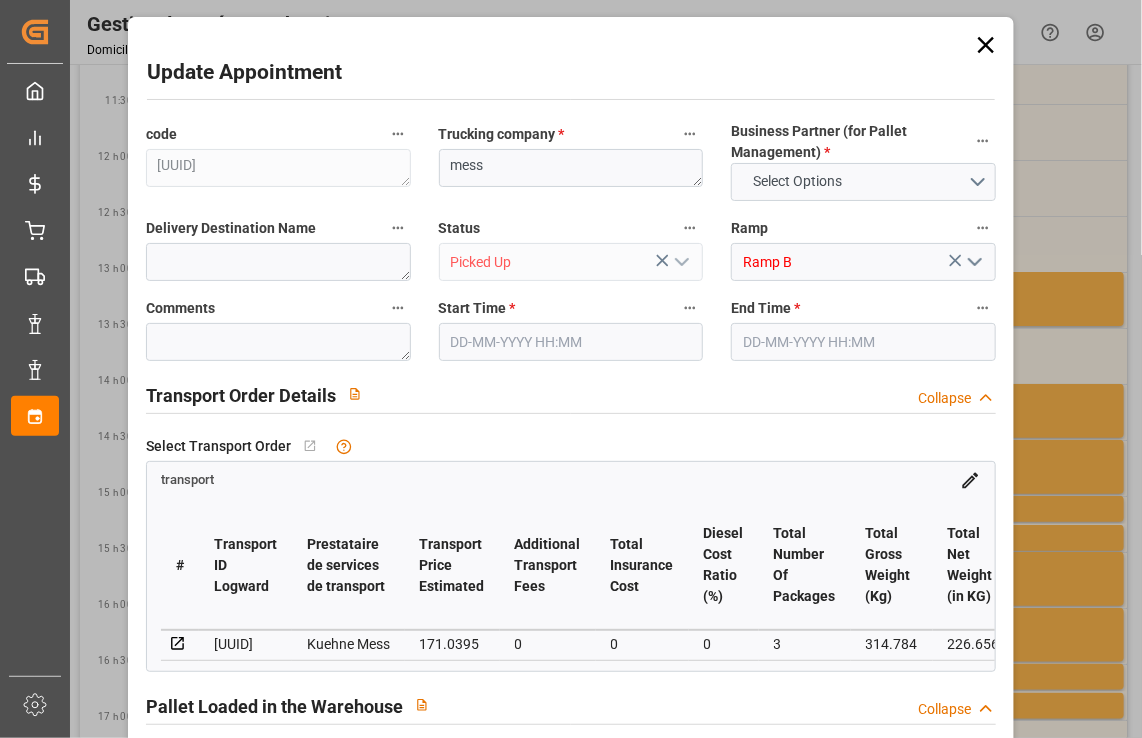 type on "3" 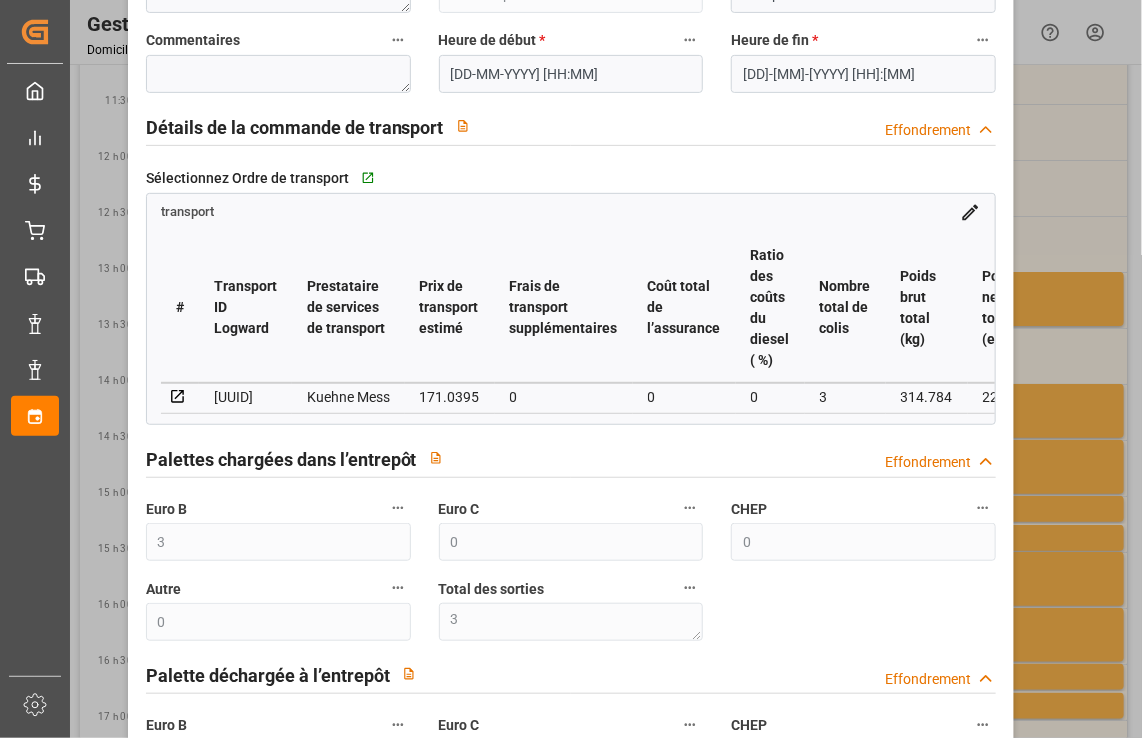 scroll, scrollTop: 300, scrollLeft: 0, axis: vertical 